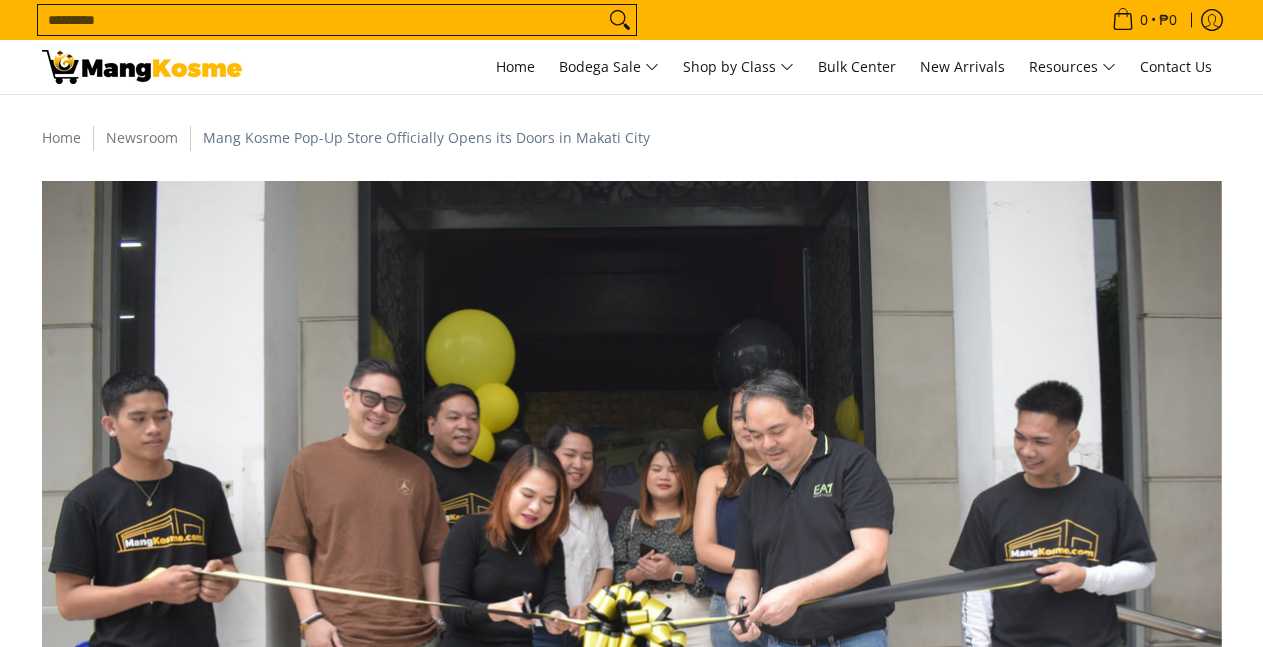 scroll, scrollTop: 0, scrollLeft: 0, axis: both 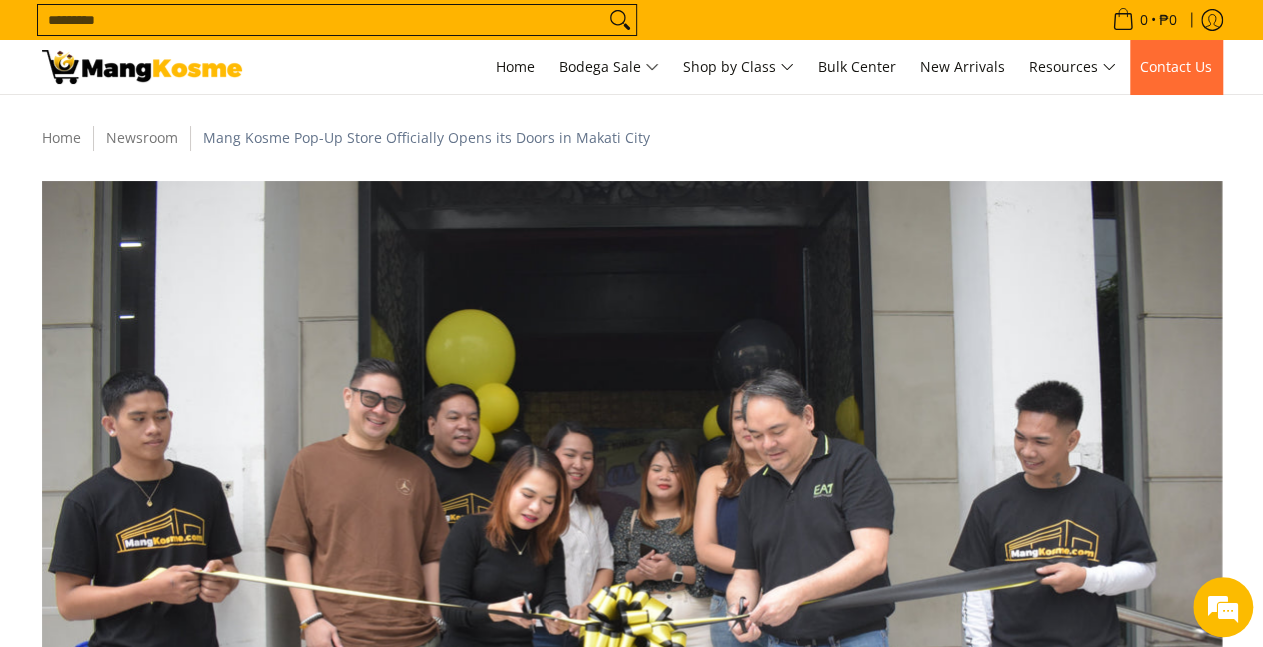 click on "Contact Us" at bounding box center (1176, 66) 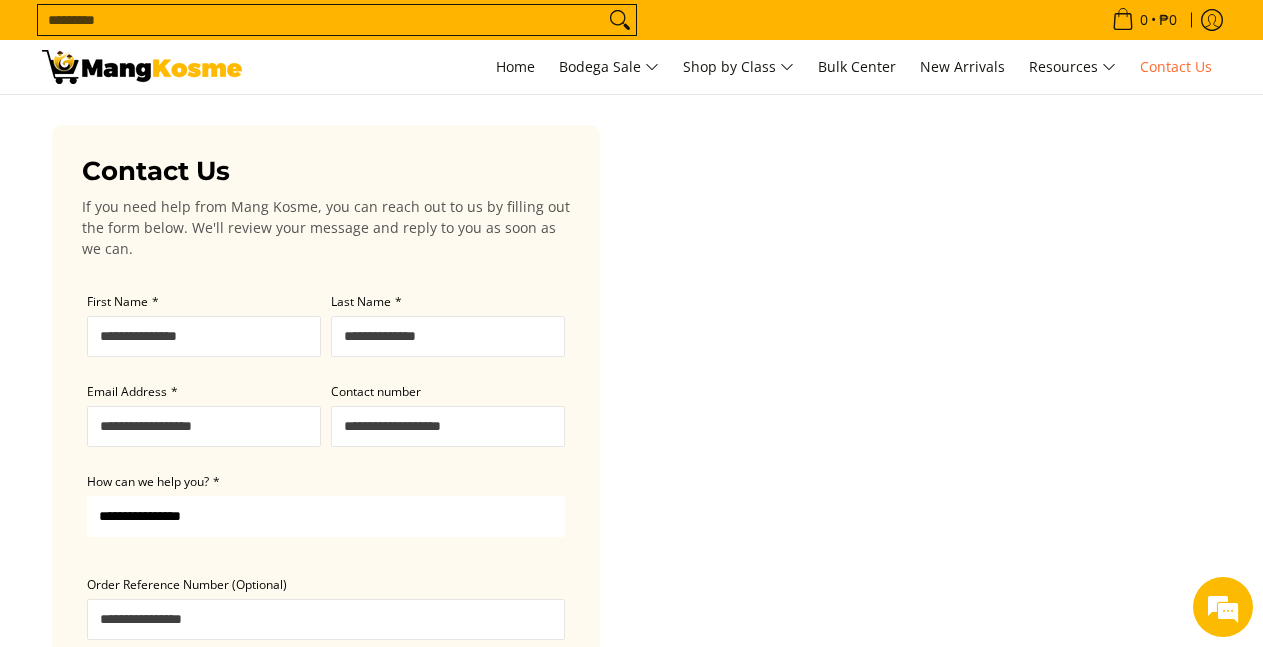 scroll, scrollTop: 0, scrollLeft: 0, axis: both 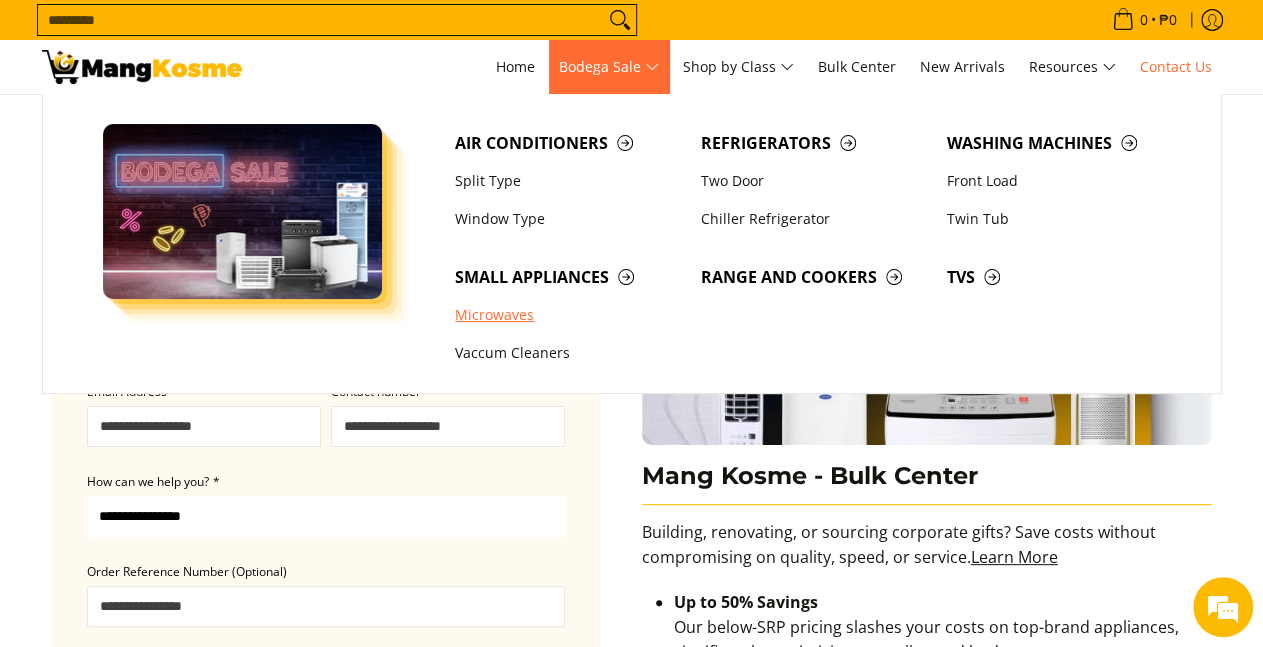 click on "Microwaves" at bounding box center (568, 315) 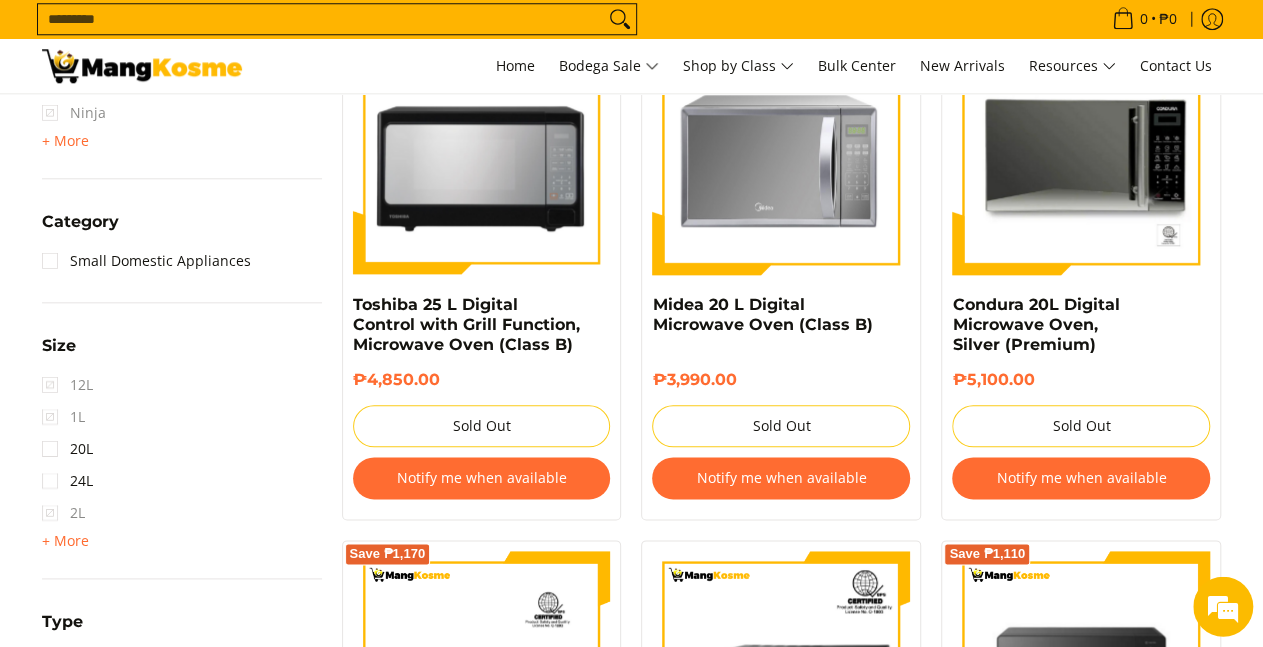 scroll, scrollTop: 1020, scrollLeft: 0, axis: vertical 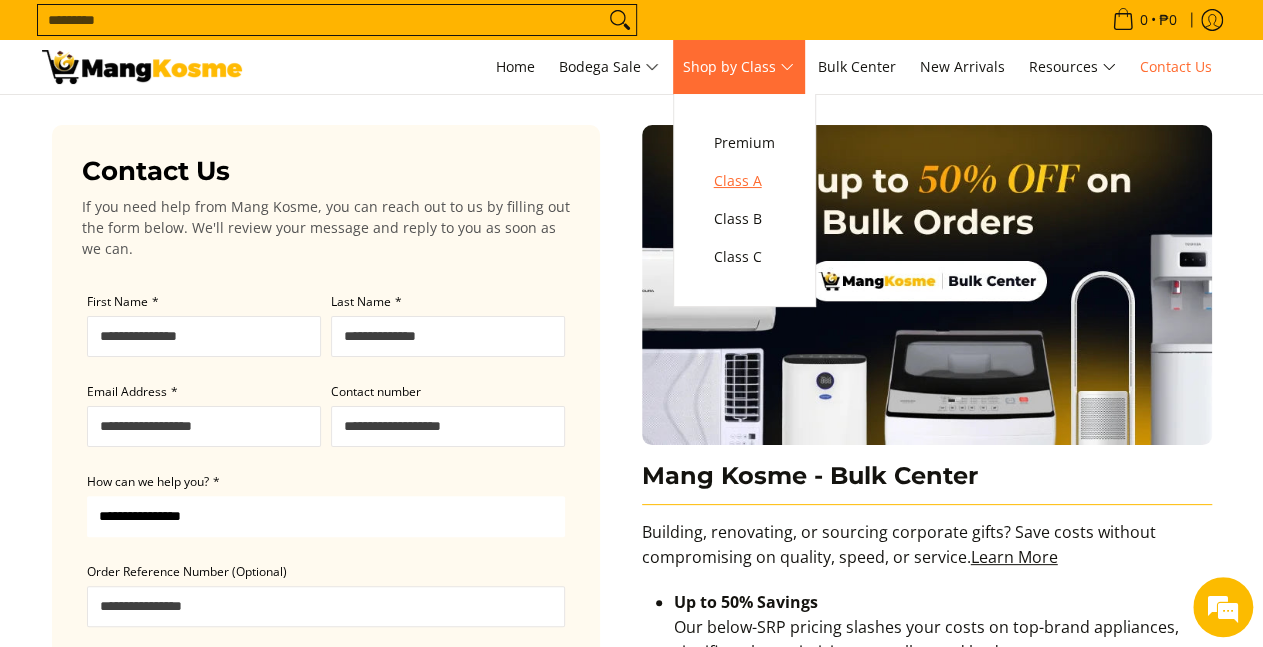 click on "Class A" at bounding box center (744, 181) 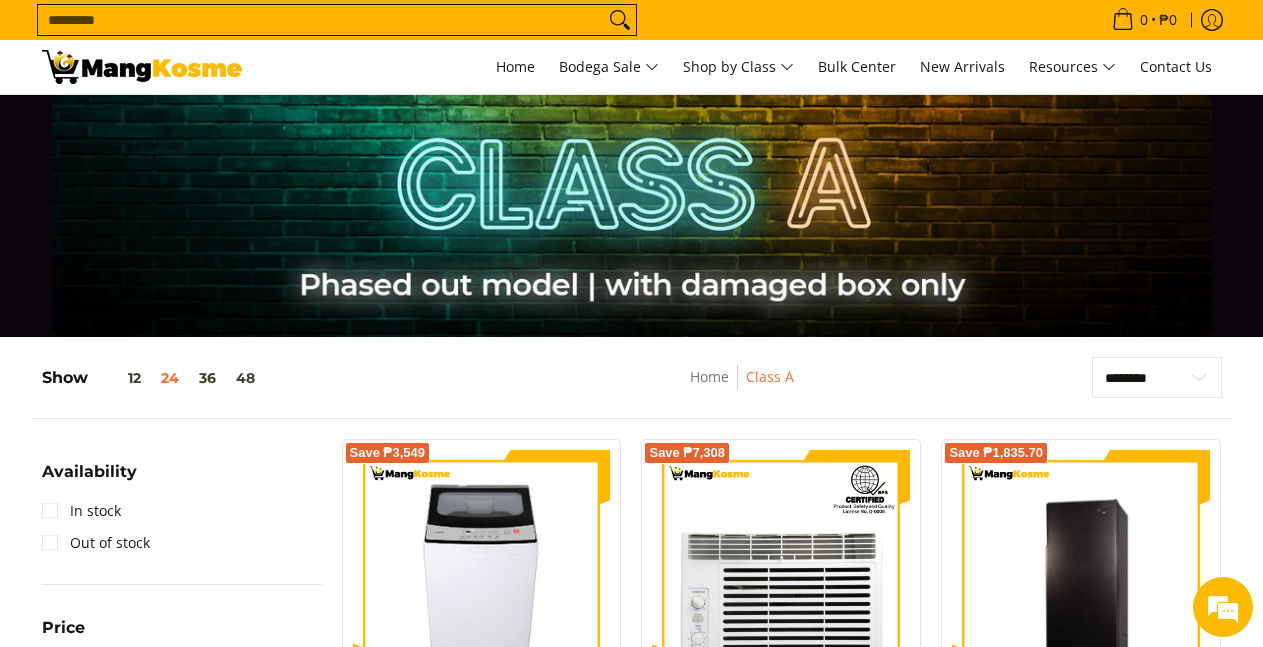 scroll, scrollTop: 0, scrollLeft: 0, axis: both 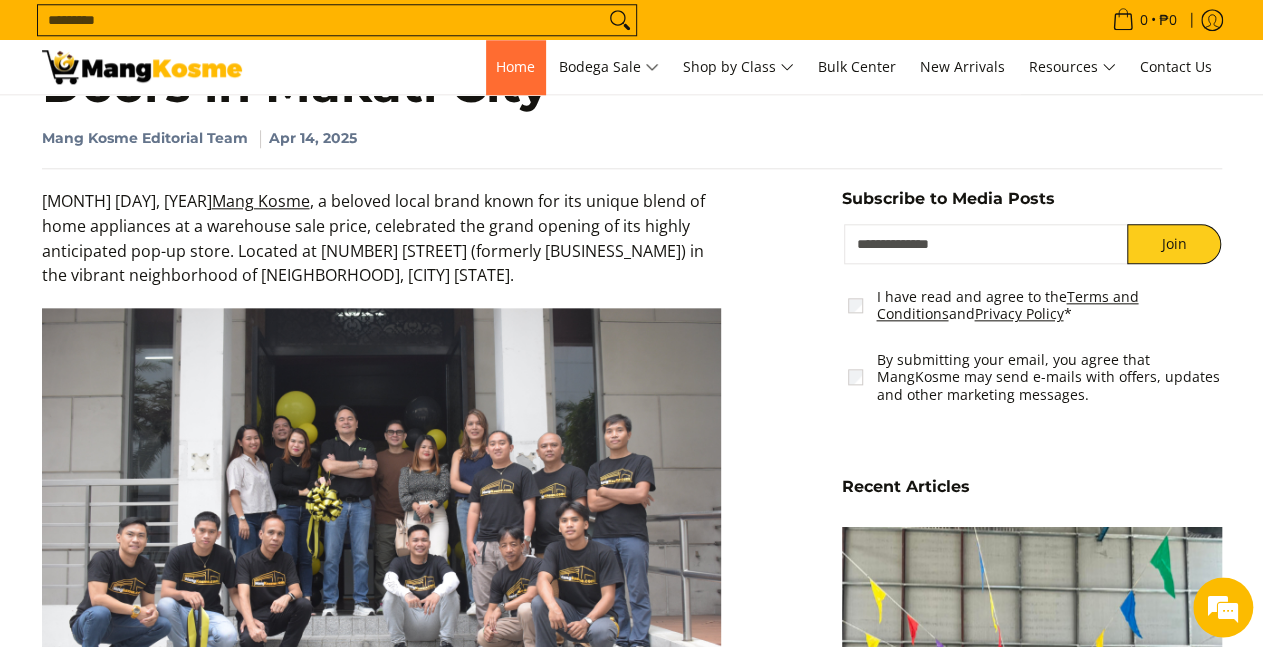 click on "Home" at bounding box center [515, 67] 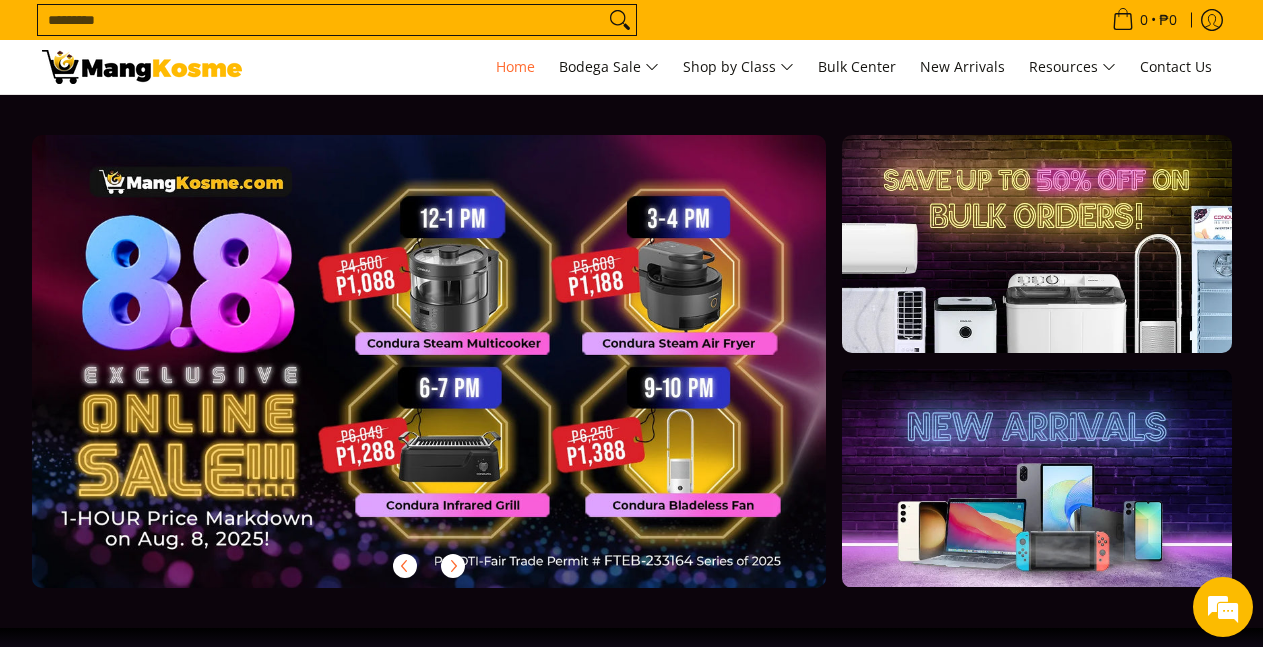 scroll, scrollTop: 0, scrollLeft: 0, axis: both 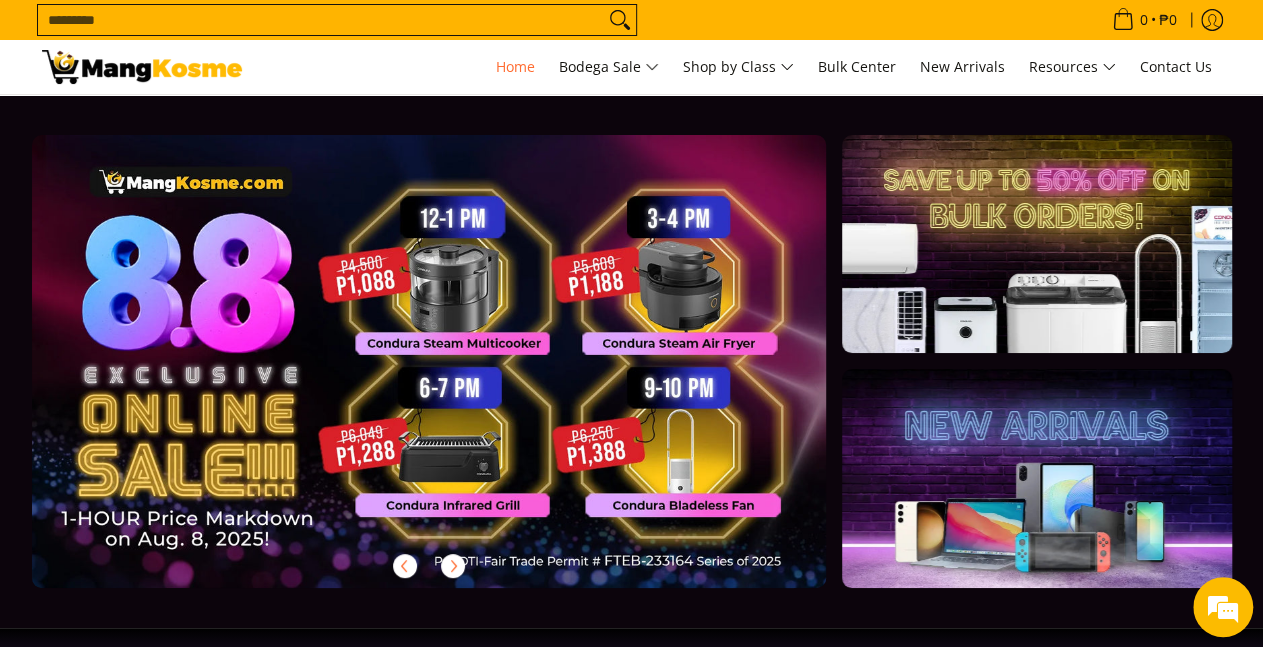 click at bounding box center [1036, 478] 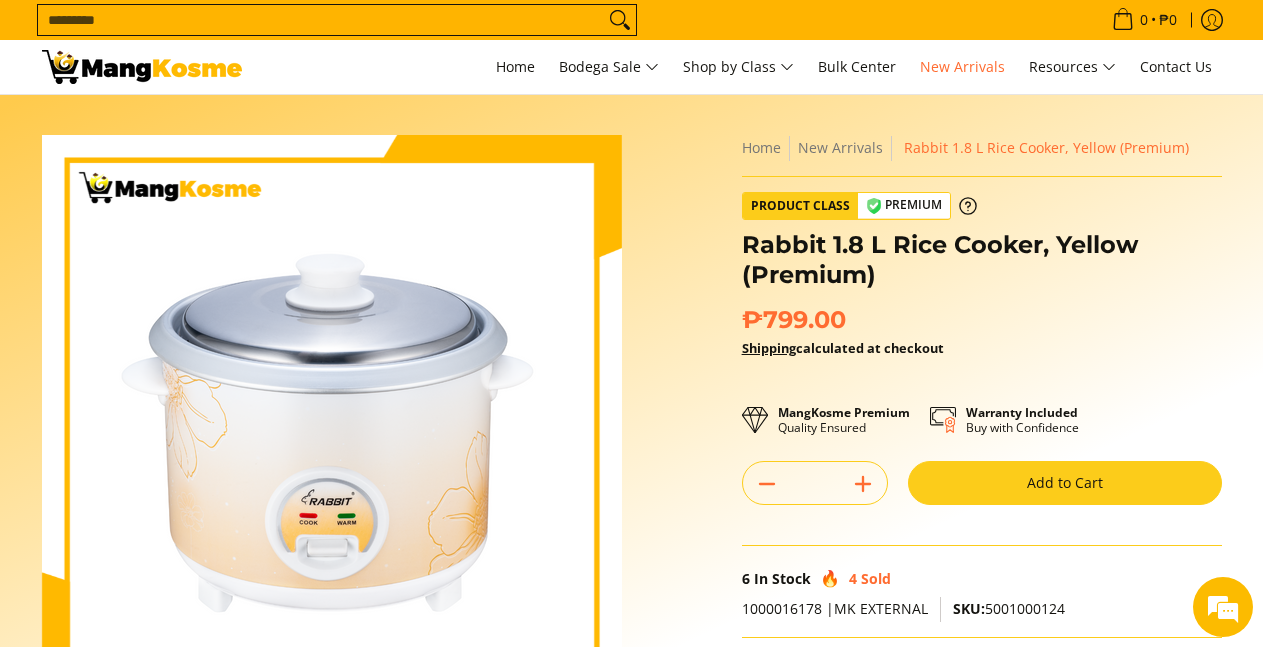 scroll, scrollTop: 0, scrollLeft: 0, axis: both 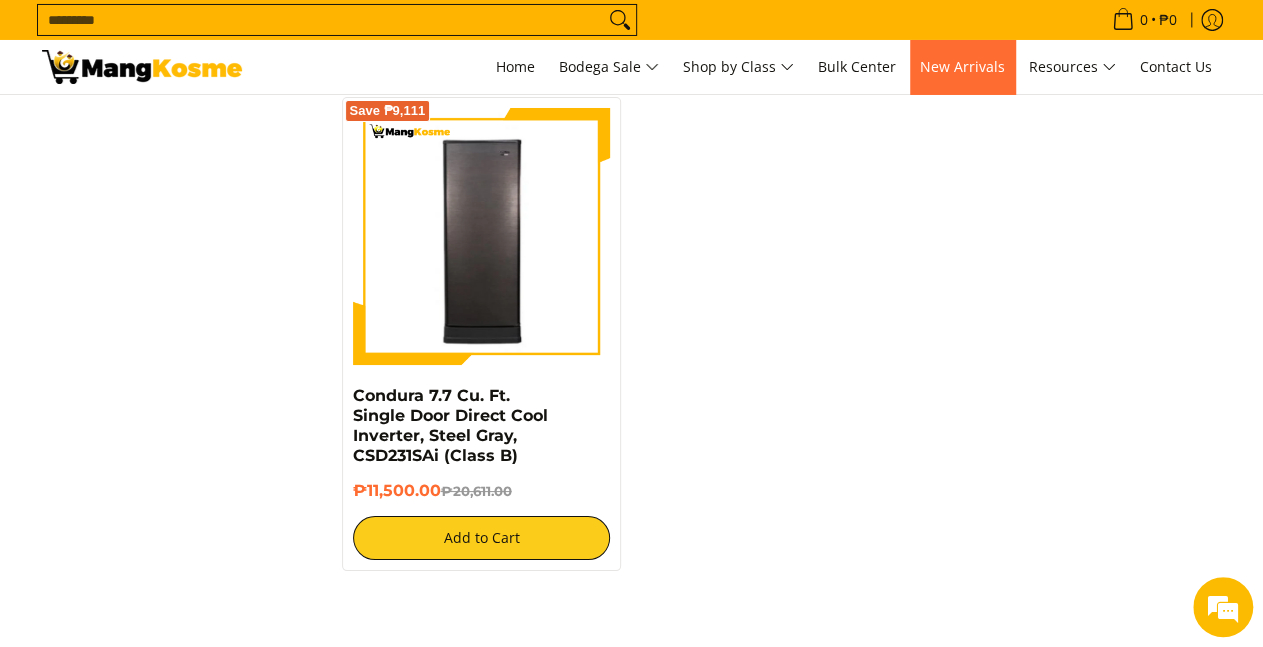 click on "New Arrivals" at bounding box center [962, 66] 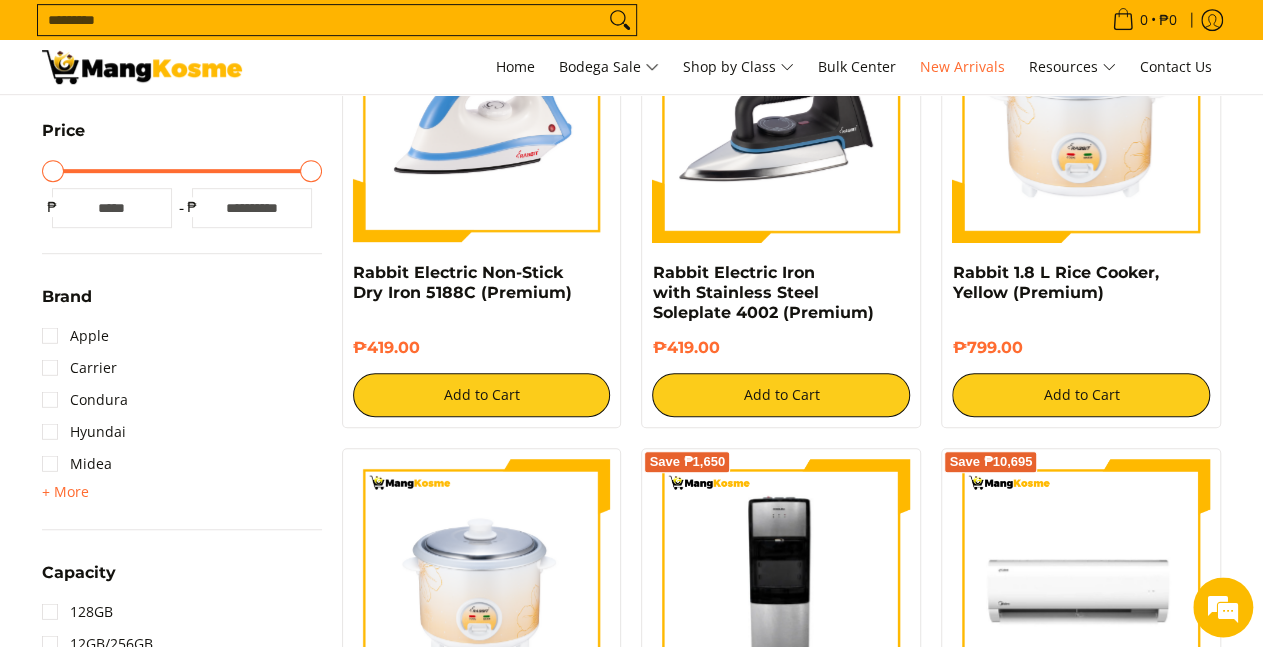 scroll, scrollTop: 416, scrollLeft: 0, axis: vertical 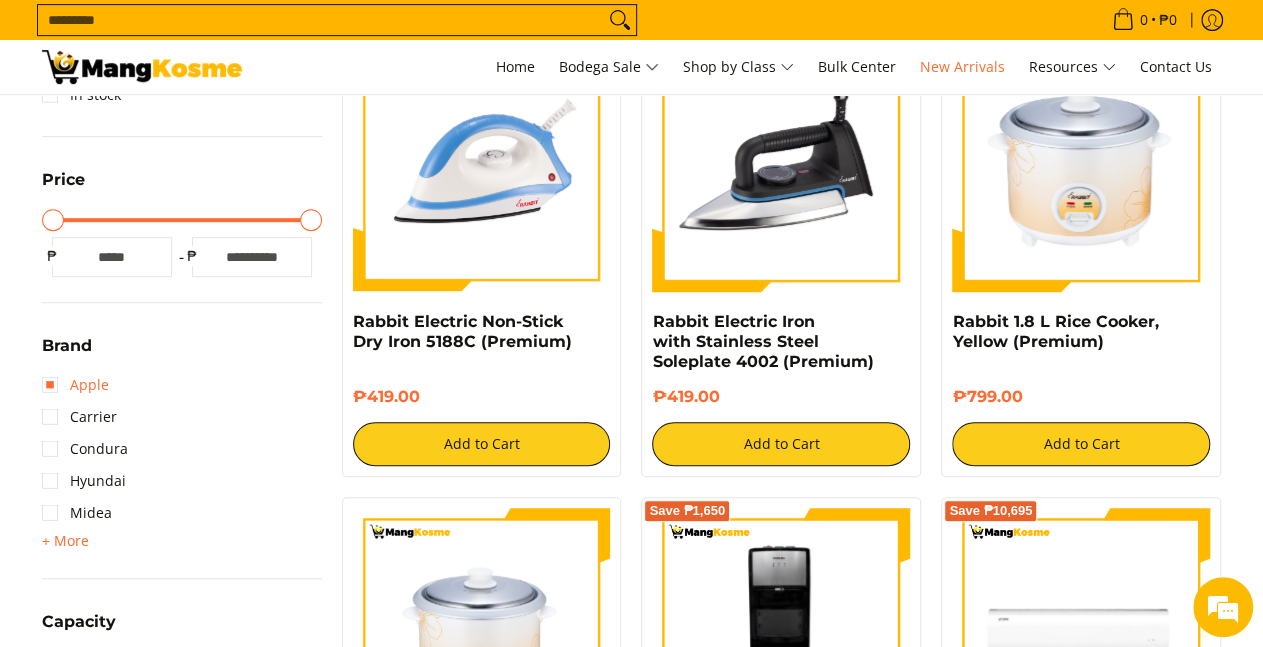 click on "Apple" at bounding box center (75, 385) 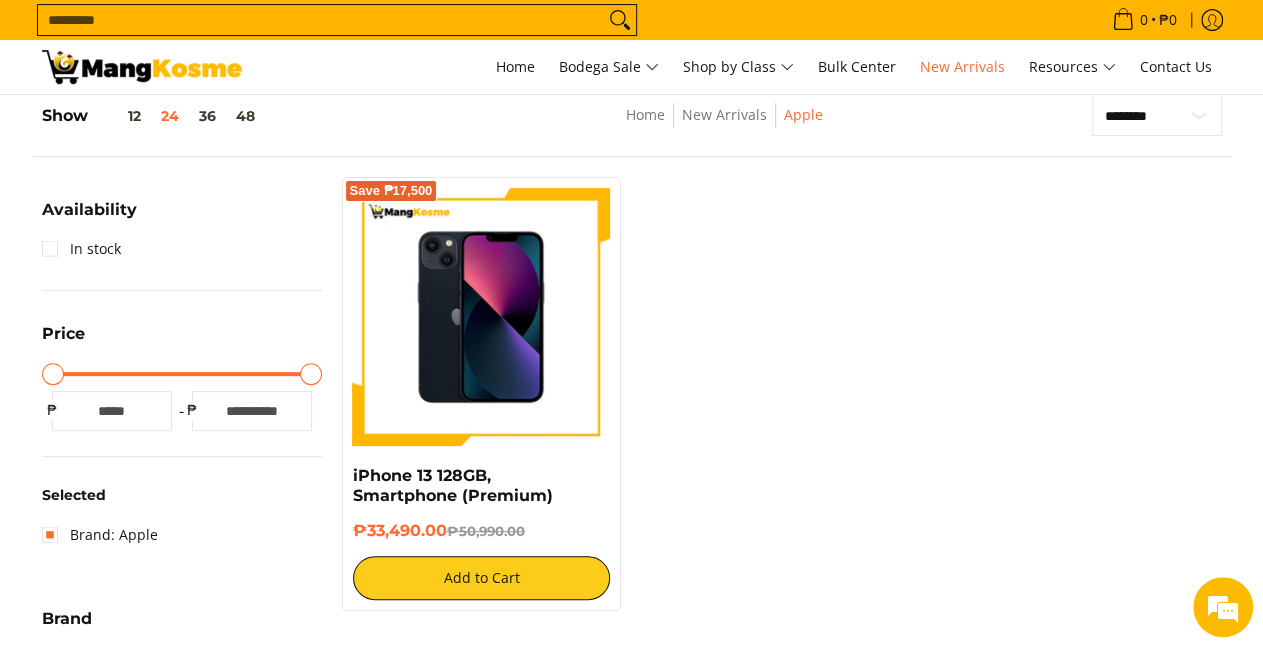 scroll, scrollTop: 261, scrollLeft: 0, axis: vertical 